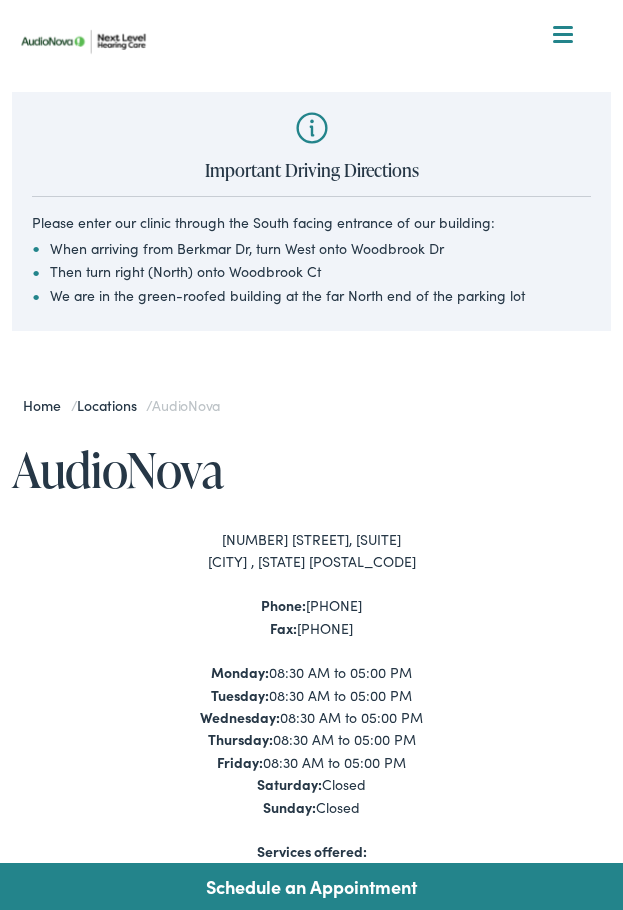 scroll, scrollTop: 0, scrollLeft: 0, axis: both 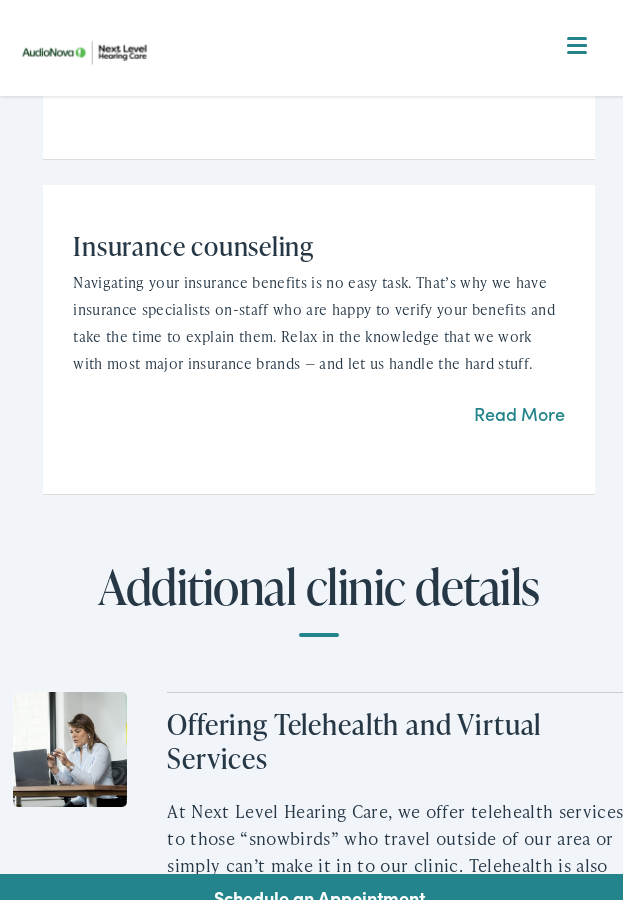 click on "Read More" at bounding box center (519, 402) 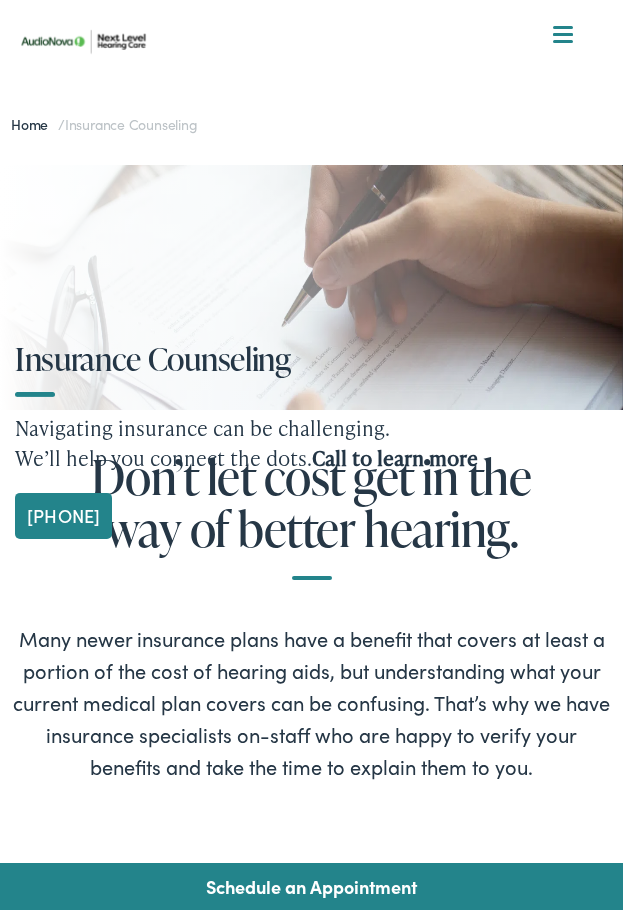 scroll, scrollTop: 0, scrollLeft: 0, axis: both 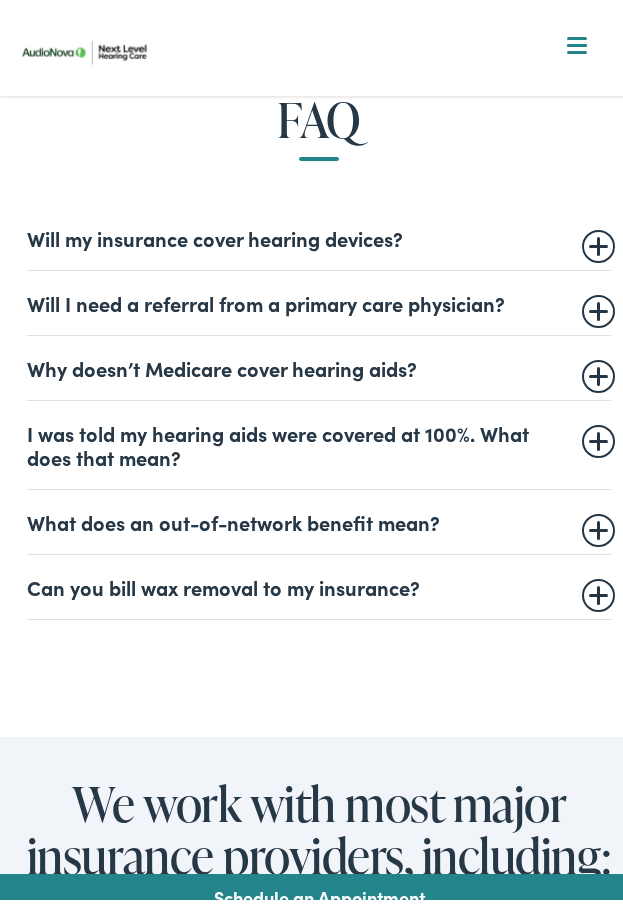 click on "Will my insurance cover hearing devices?" at bounding box center [319, 227] 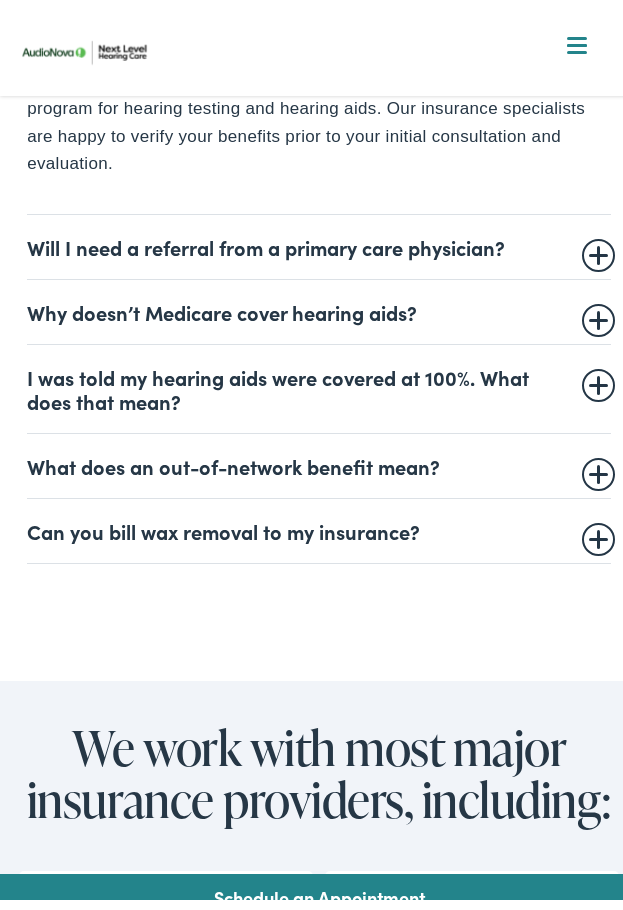 scroll, scrollTop: 1100, scrollLeft: 0, axis: vertical 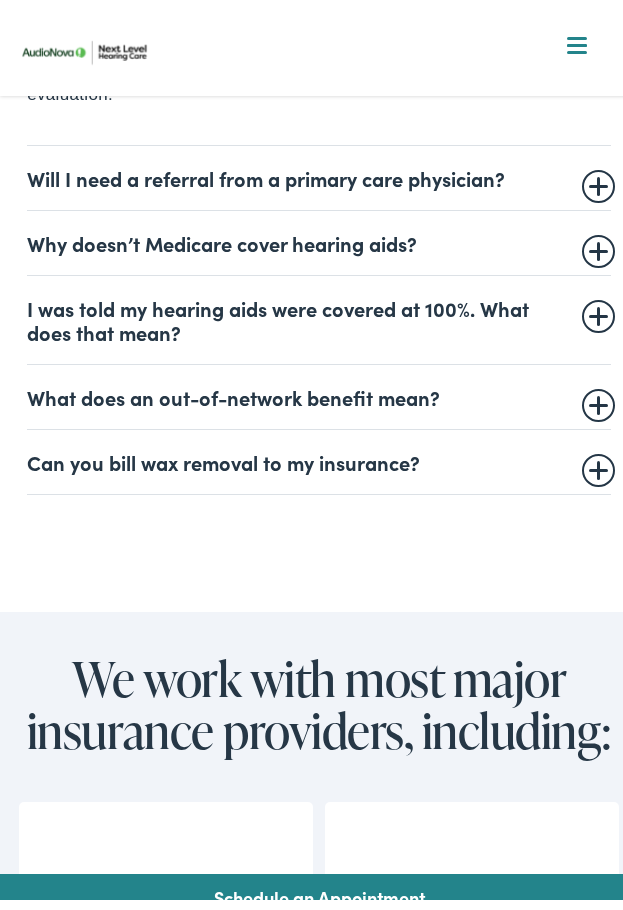 click on "Will I need a referral from a primary care physician?
This is dependent on your specific plan. Most commercial PPO plans do not require a referral from your primary care physician to see one of our in-network providers. Certain insurance policies, including Medicare, do require a referral in order to cover testing and treatment recommendations. We are happy to gather your insurance information to determine if a referral is necessary. If it is necessary we will guide you through obtaining the proper referral or documentation for your services to be covered." at bounding box center [319, 167] 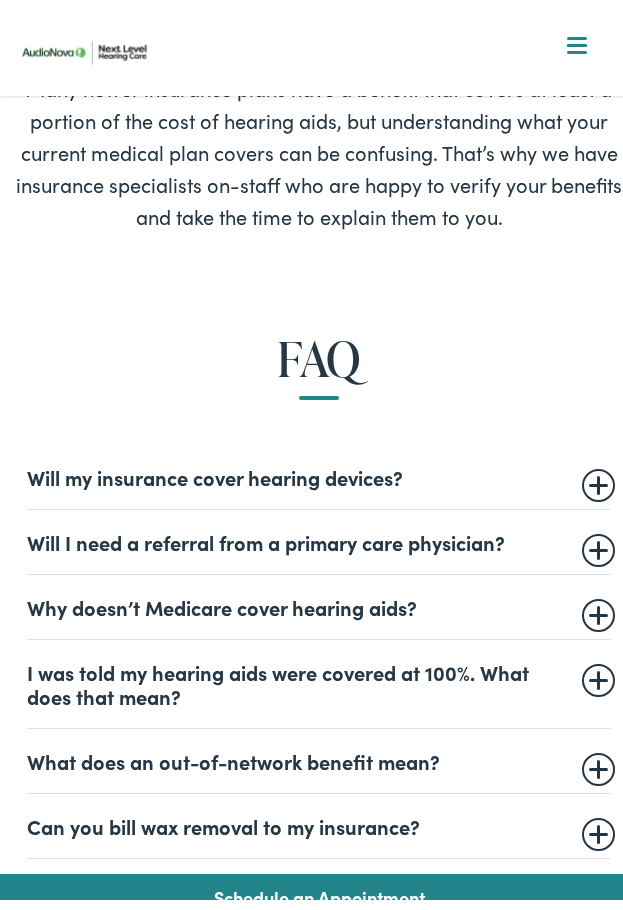 scroll, scrollTop: 578, scrollLeft: 0, axis: vertical 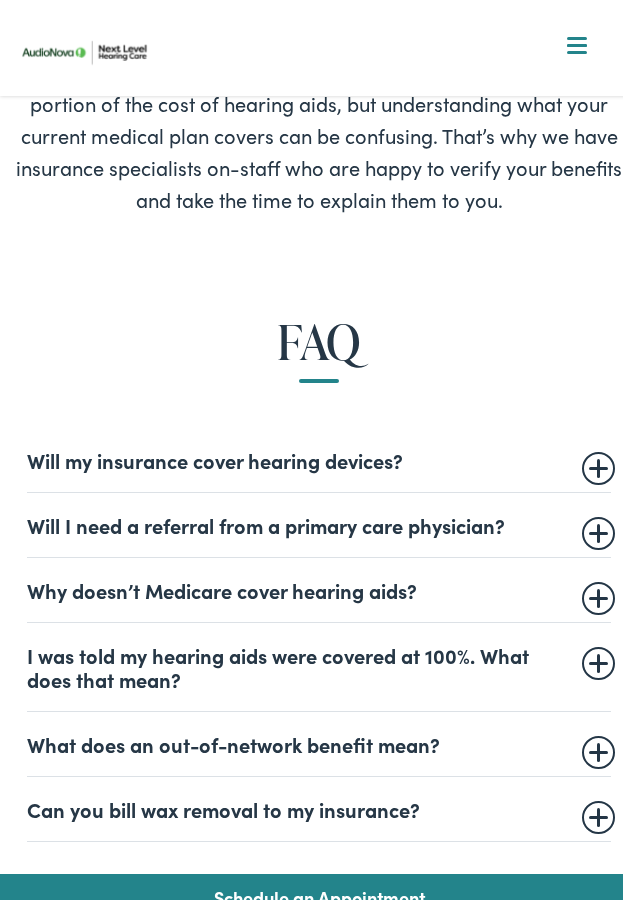 click on "Will my insurance cover hearing devices?" at bounding box center [319, 449] 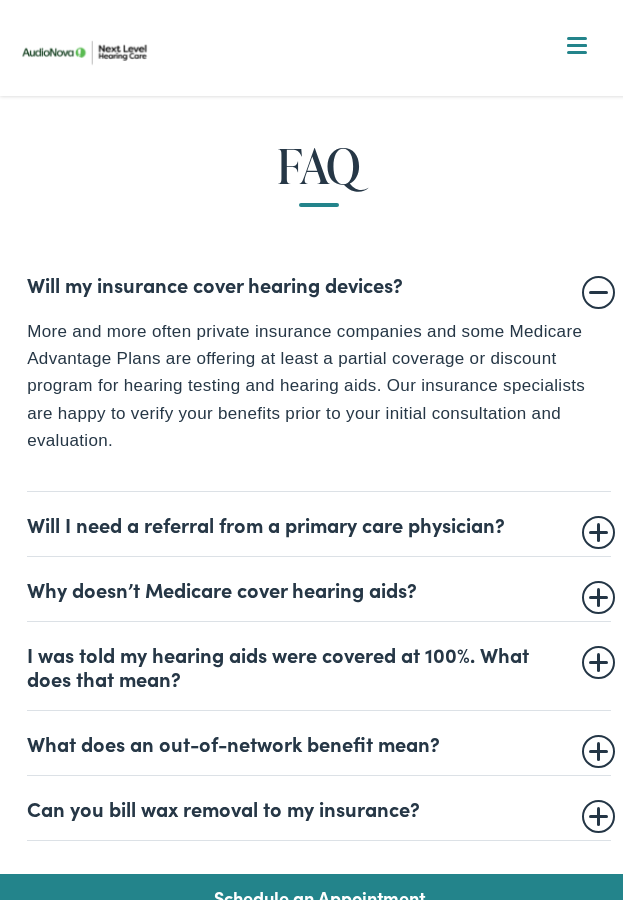 scroll, scrollTop: 778, scrollLeft: 0, axis: vertical 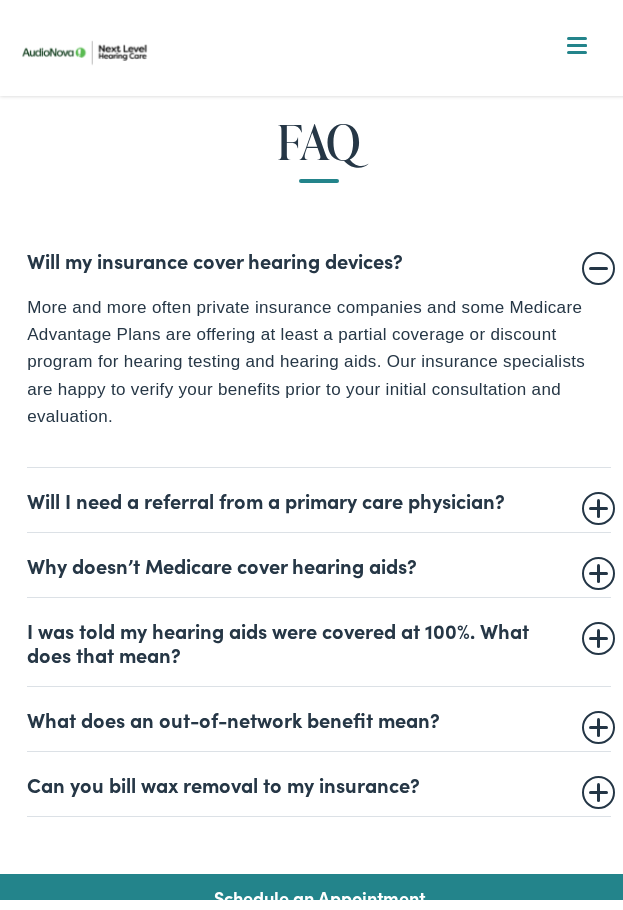 click on "Will I need a referral from a primary care physician?" at bounding box center [319, 489] 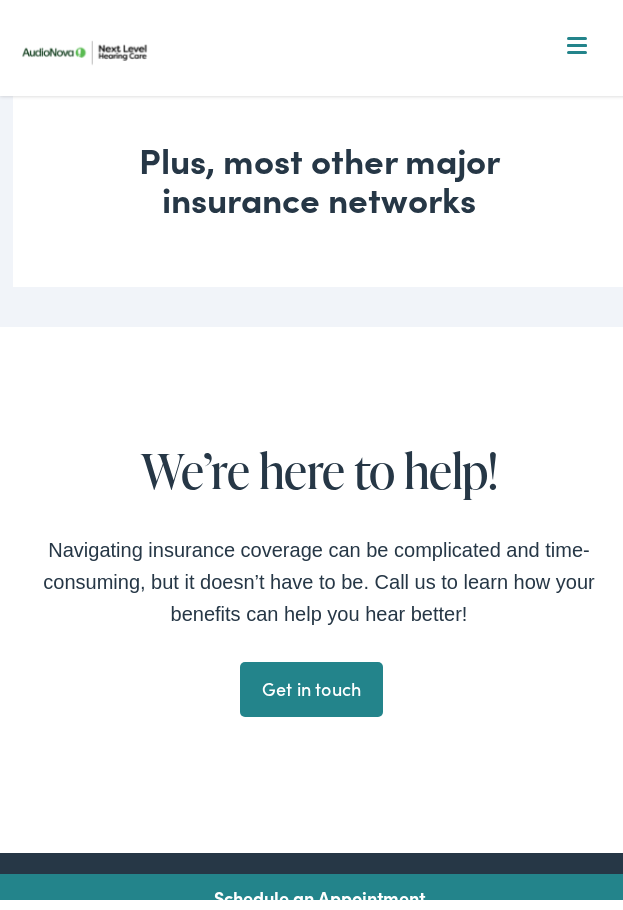 scroll, scrollTop: 2178, scrollLeft: 0, axis: vertical 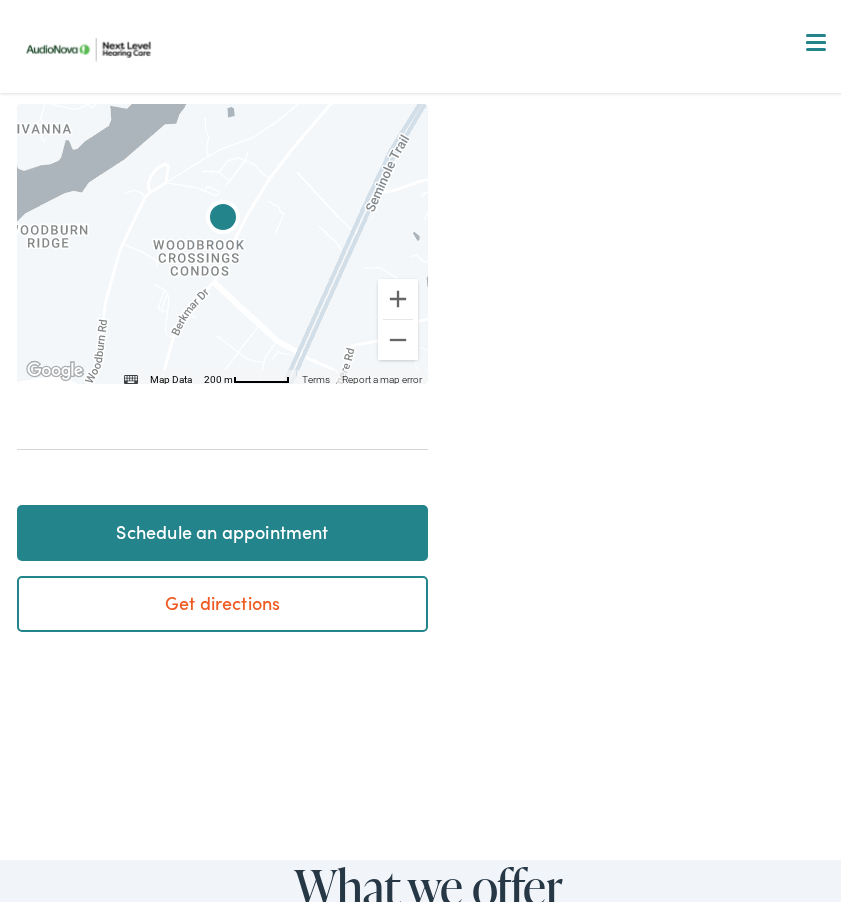 click on "Schedule an appointment" at bounding box center [222, 525] 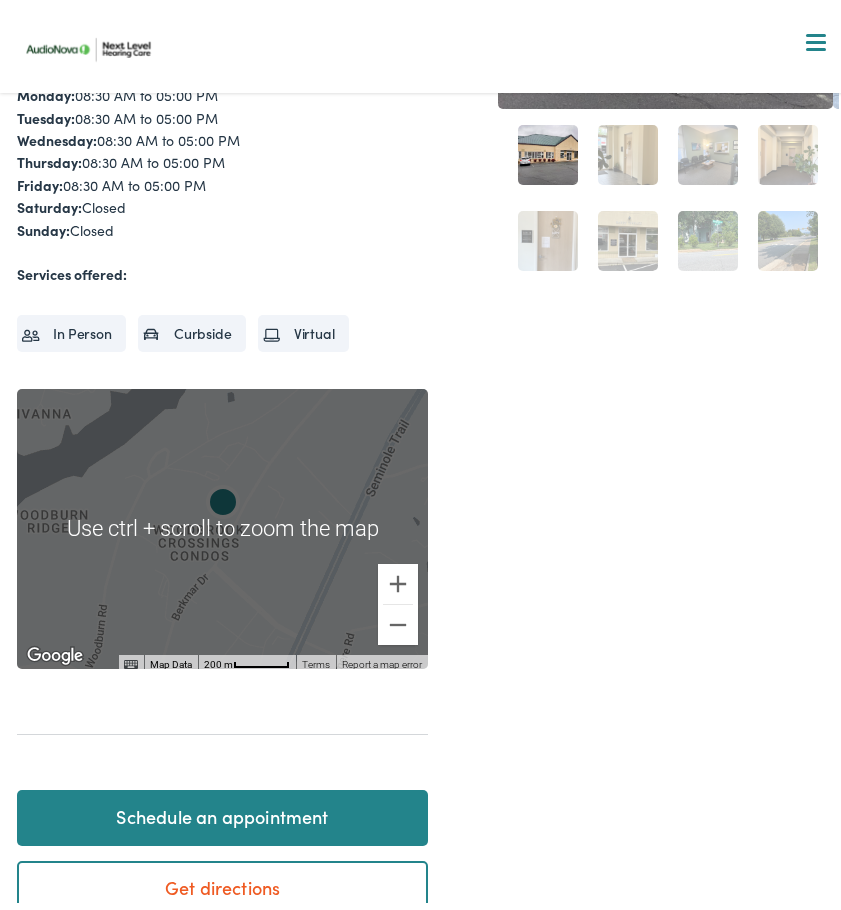 scroll, scrollTop: 700, scrollLeft: 0, axis: vertical 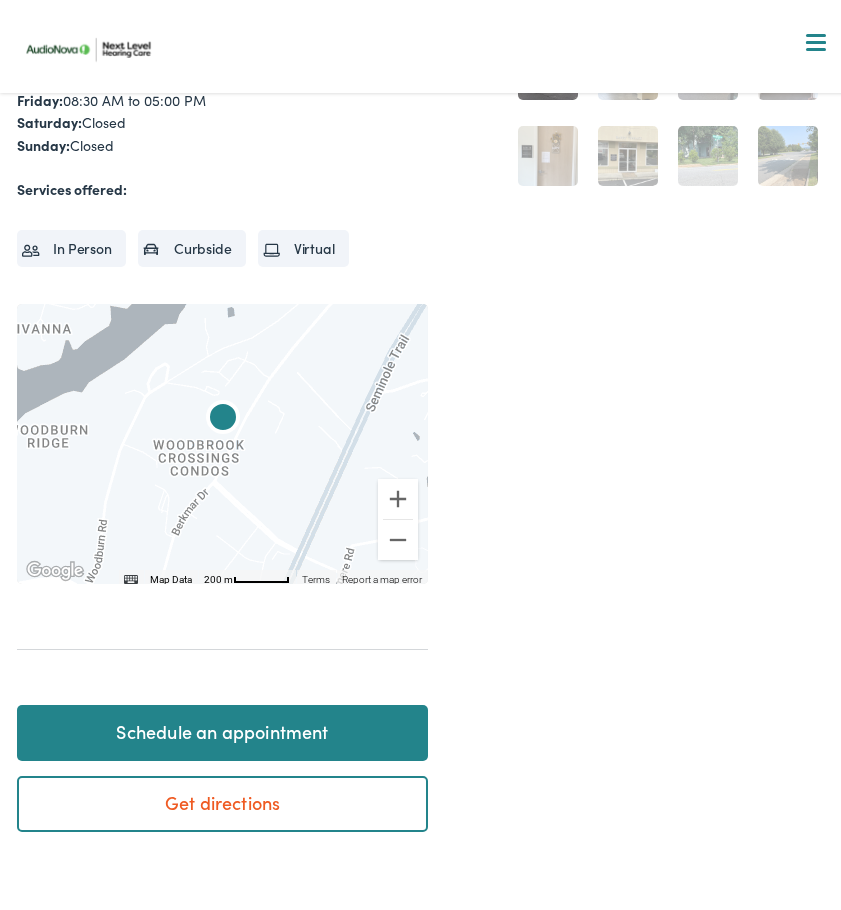 click on "Schedule an appointment" at bounding box center (222, 725) 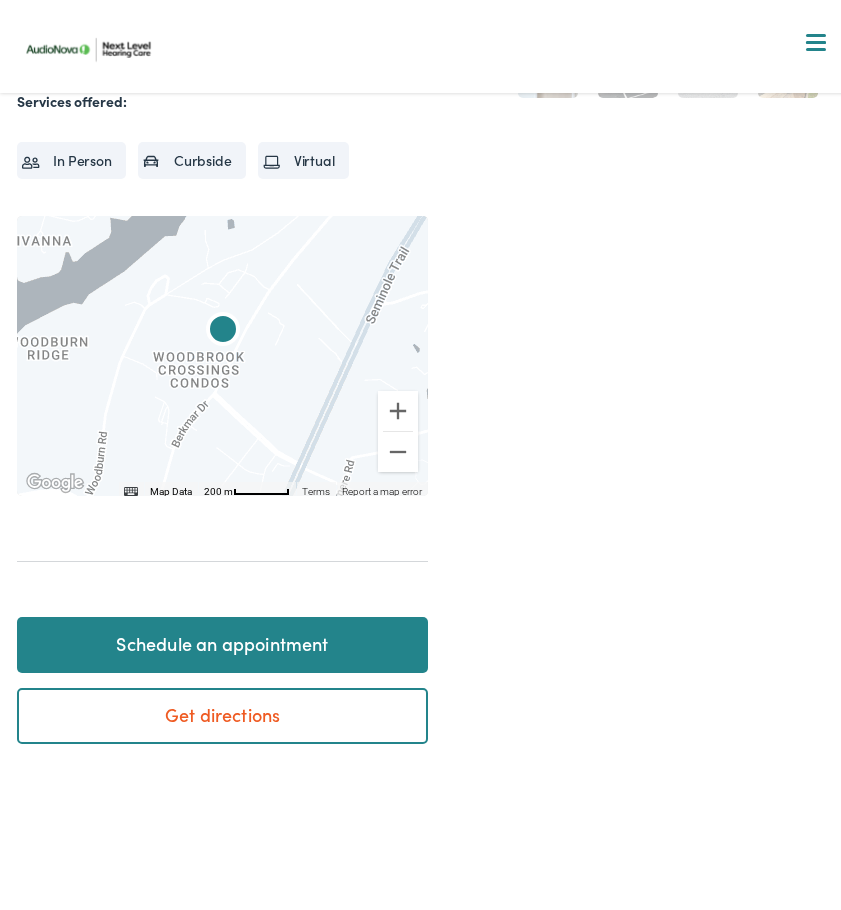 scroll, scrollTop: 800, scrollLeft: 0, axis: vertical 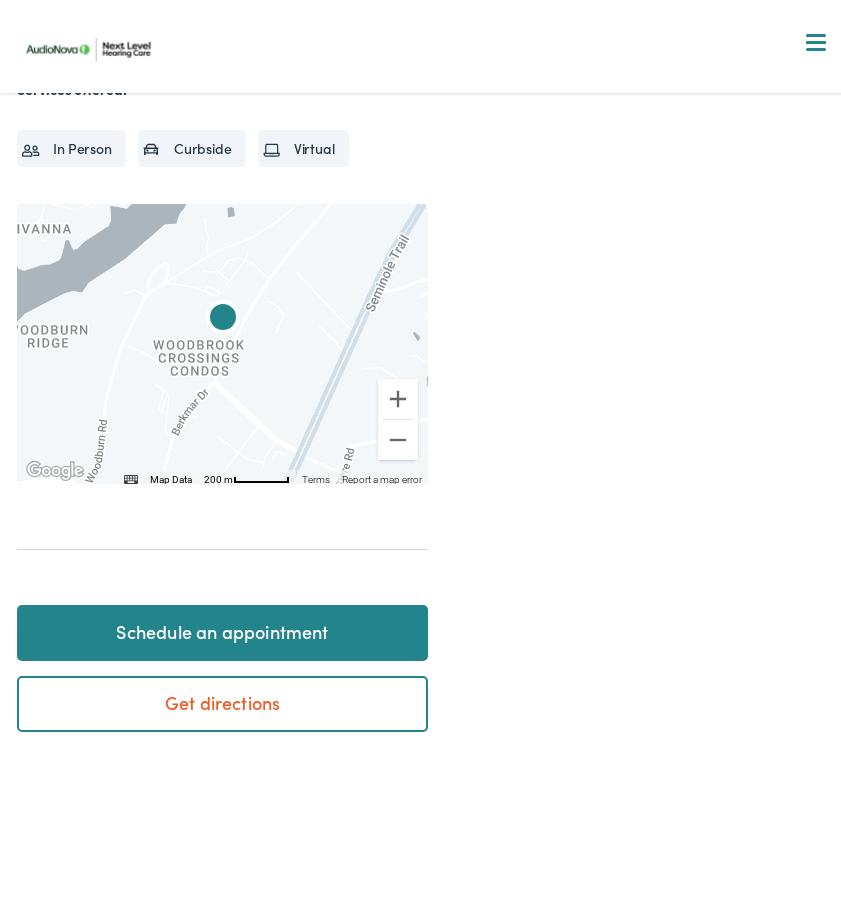 click on "Schedule an appointment" at bounding box center [222, 625] 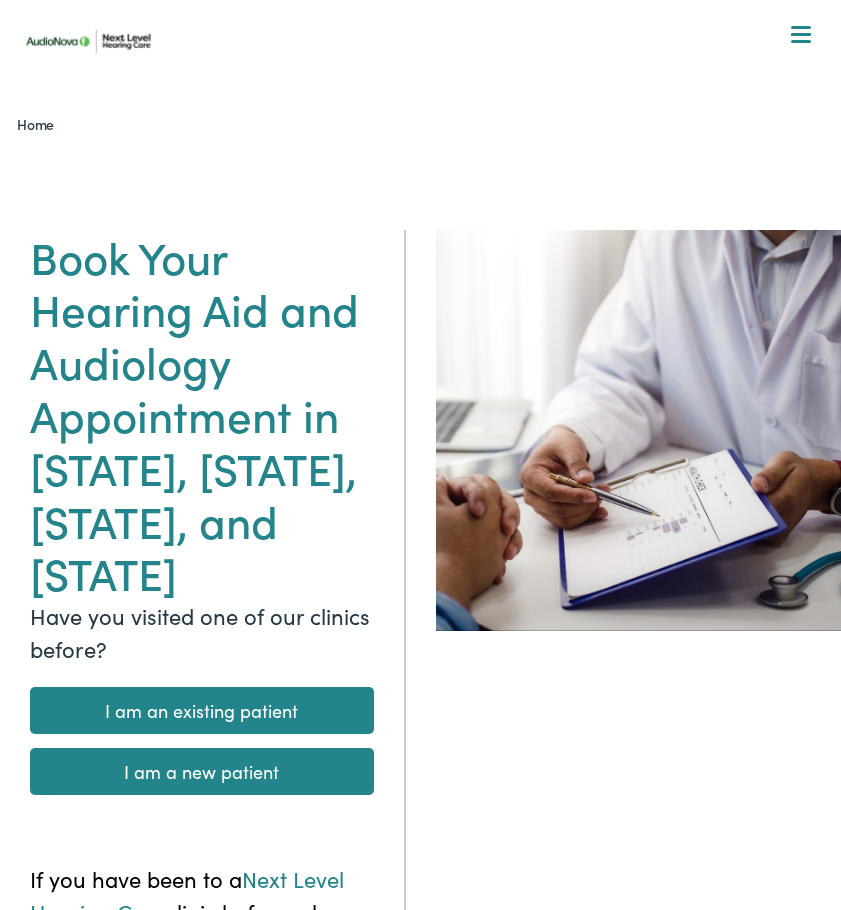 scroll, scrollTop: 0, scrollLeft: 0, axis: both 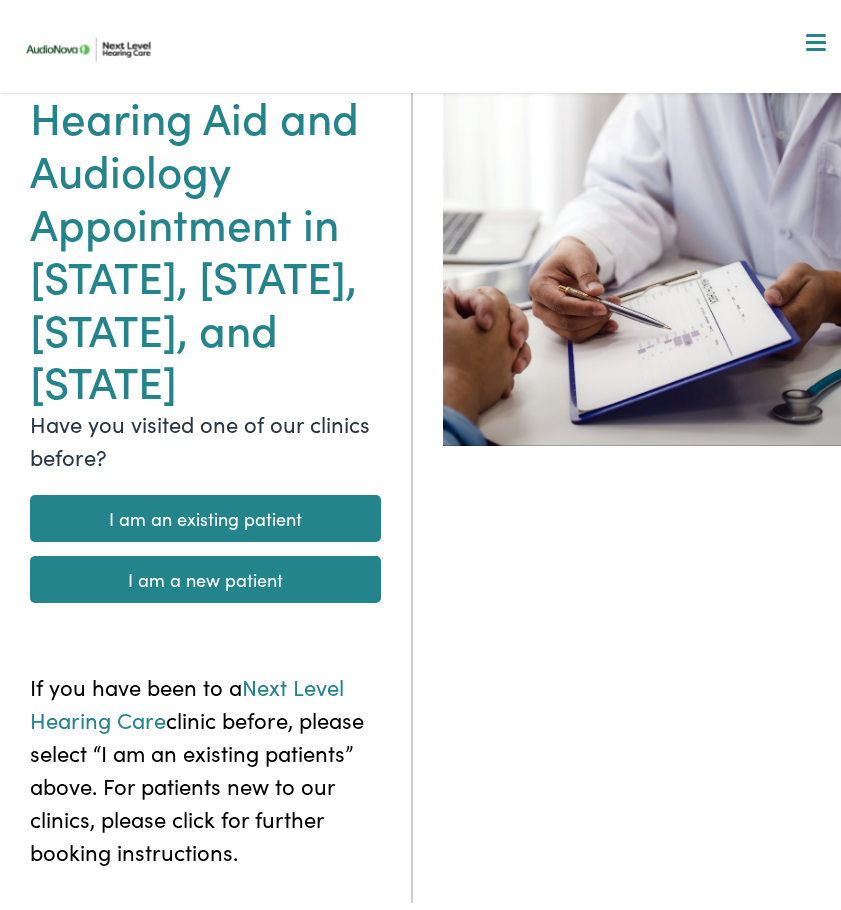 click on "I am a new patient" at bounding box center (205, 571) 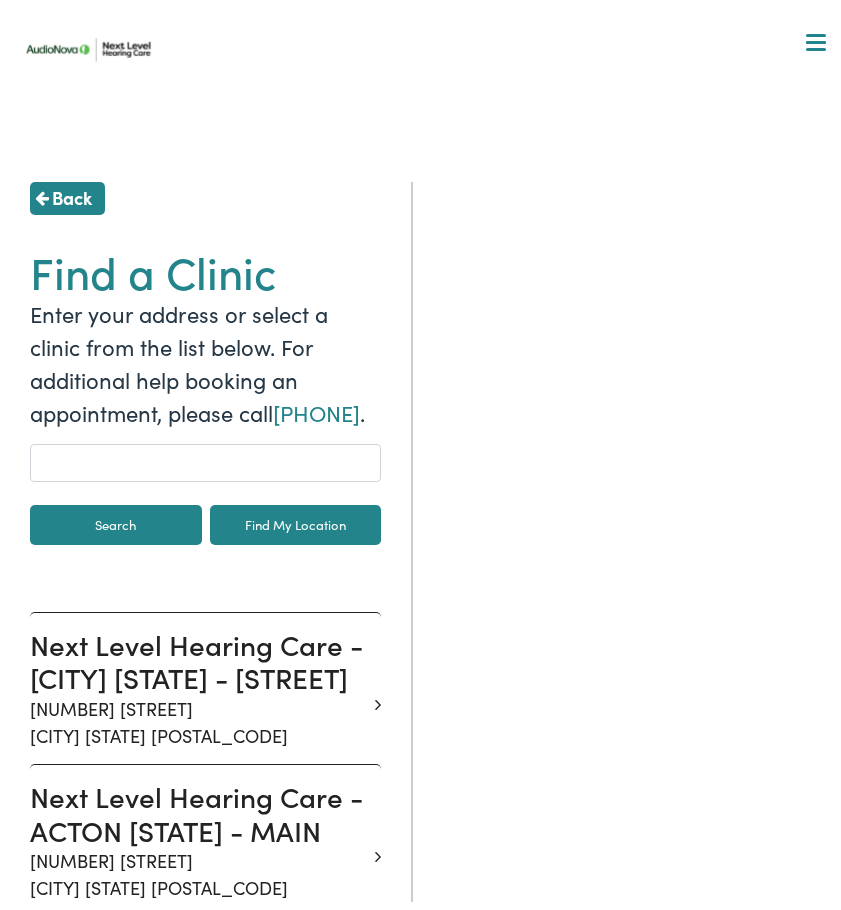 scroll, scrollTop: 0, scrollLeft: 0, axis: both 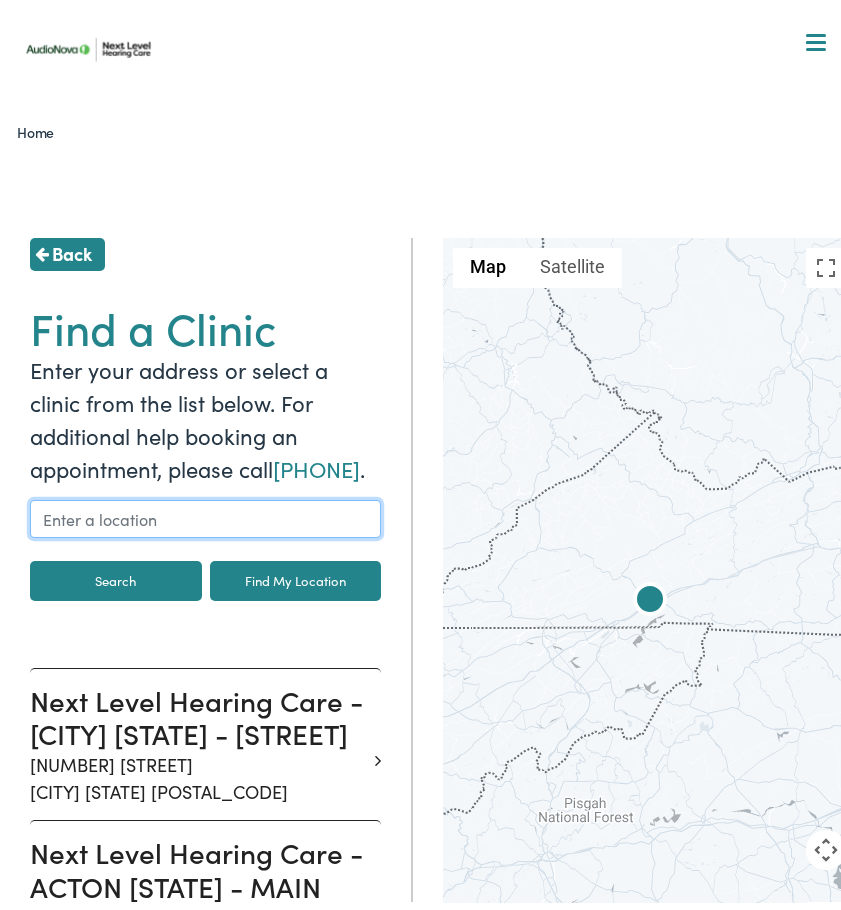 click at bounding box center [205, 511] 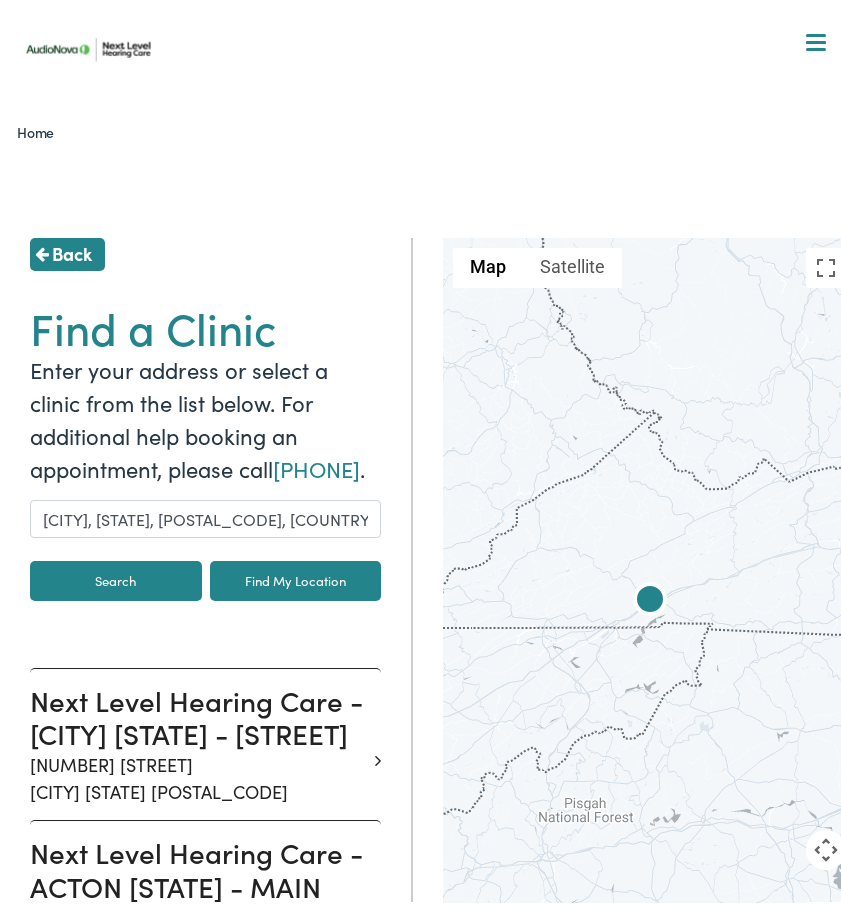 click on "Search" at bounding box center [116, 573] 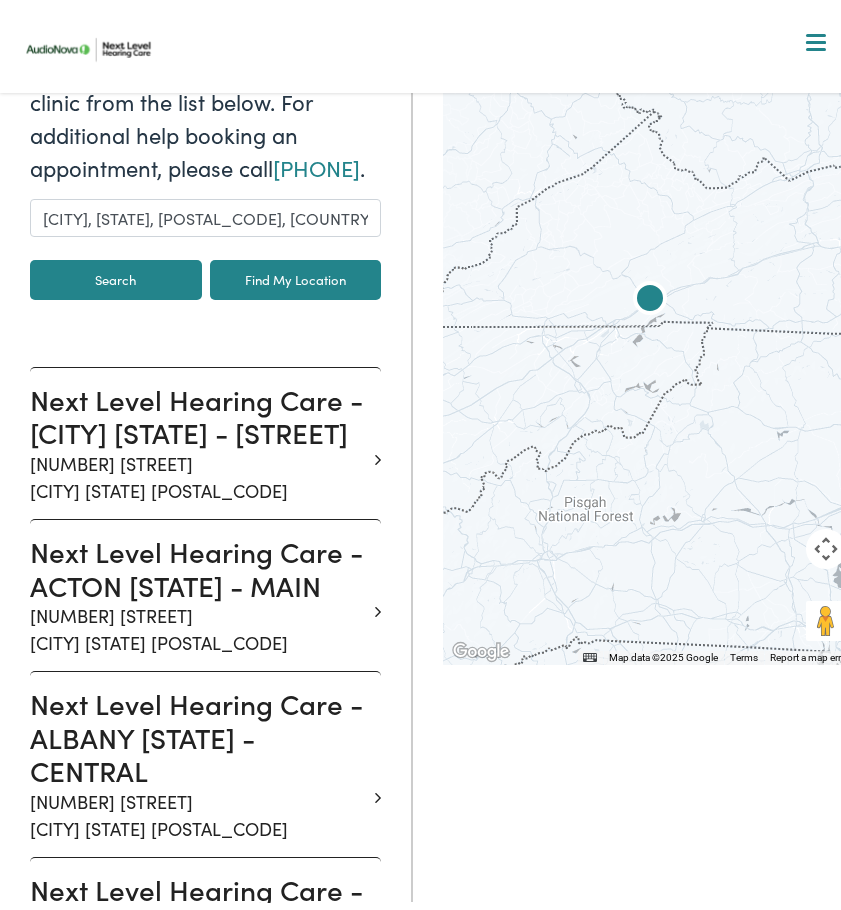scroll, scrollTop: 300, scrollLeft: 0, axis: vertical 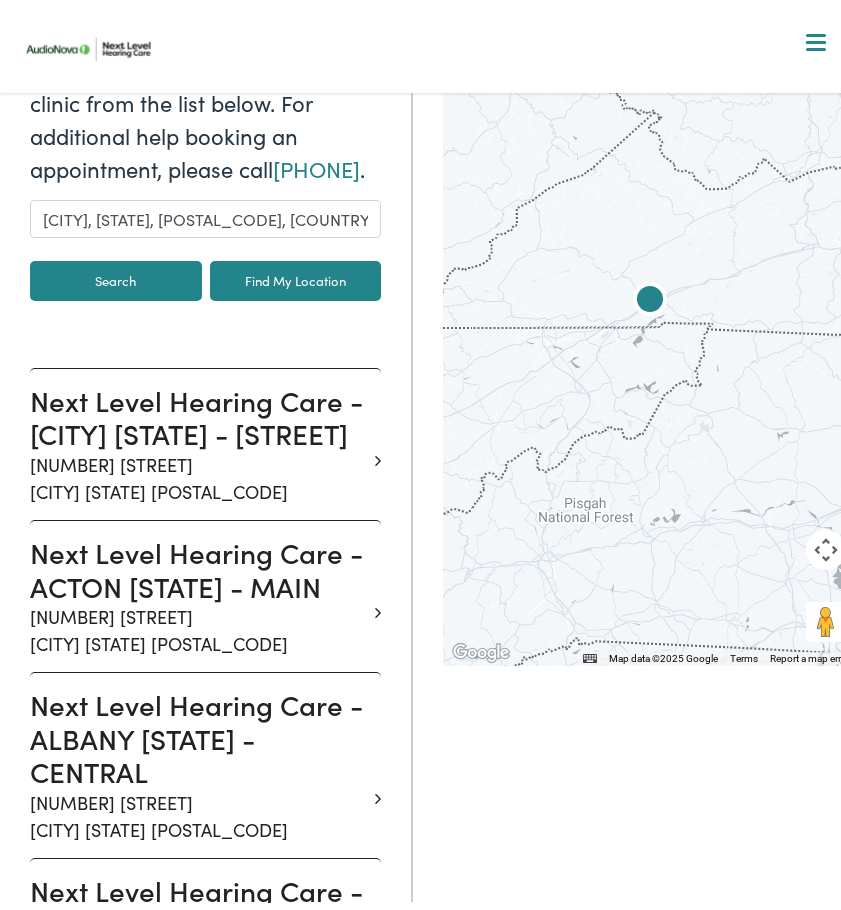 click on "Find My Location" at bounding box center [296, 273] 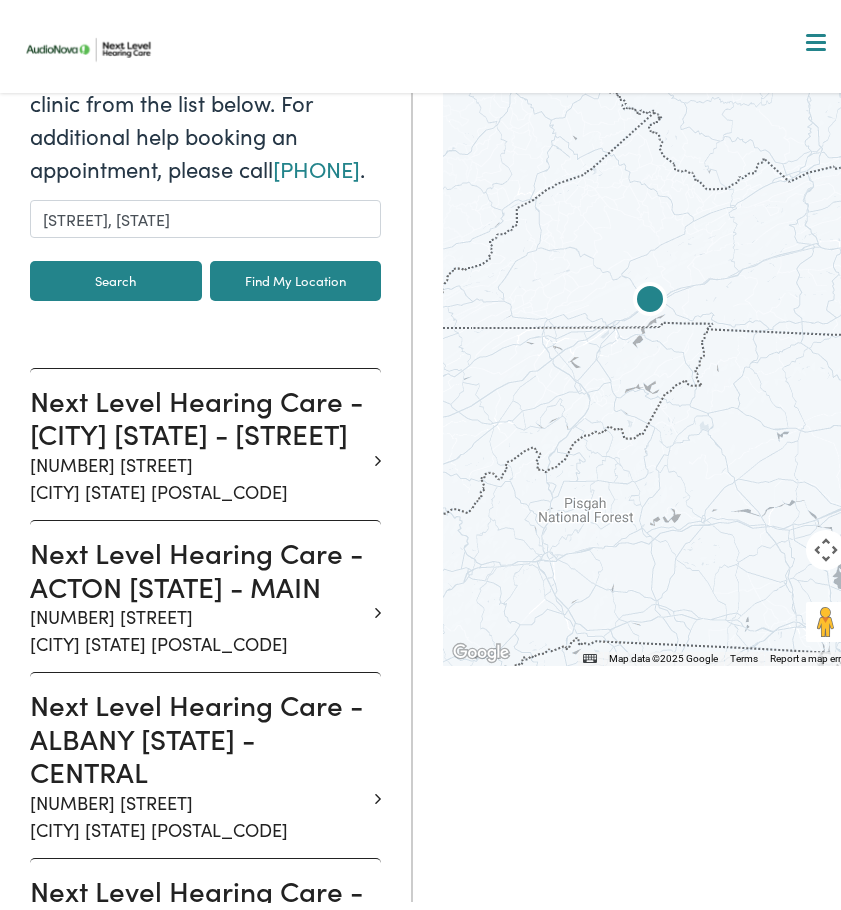 click on "Search" at bounding box center (116, 273) 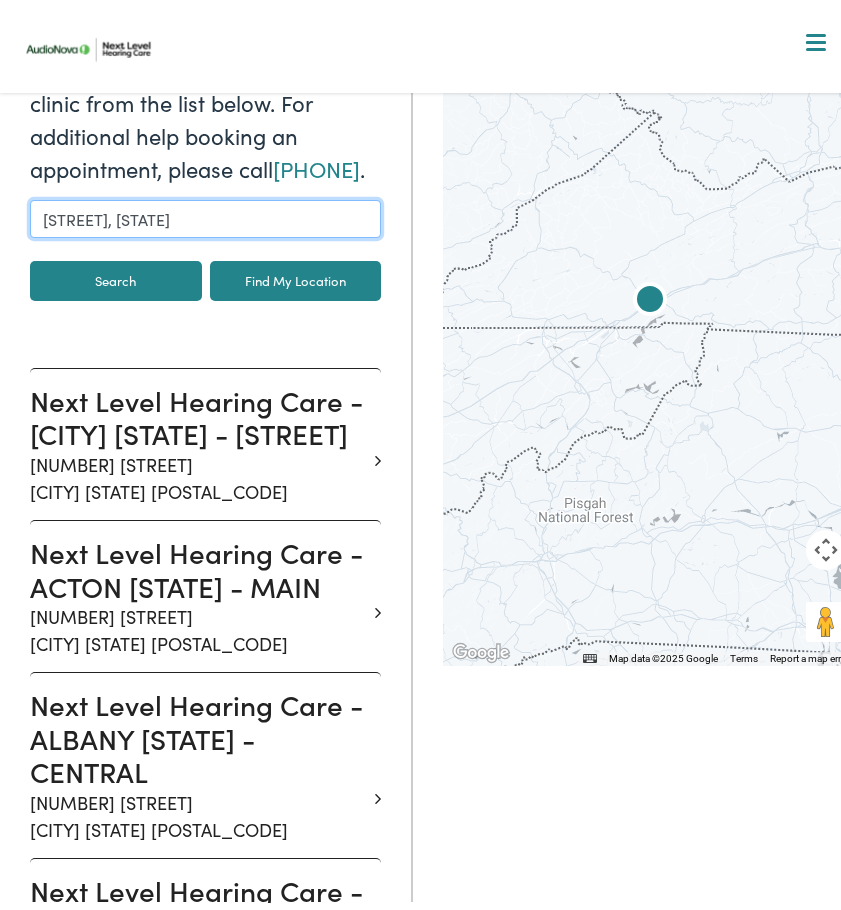 drag, startPoint x: 182, startPoint y: 246, endPoint x: -194, endPoint y: 200, distance: 378.80338 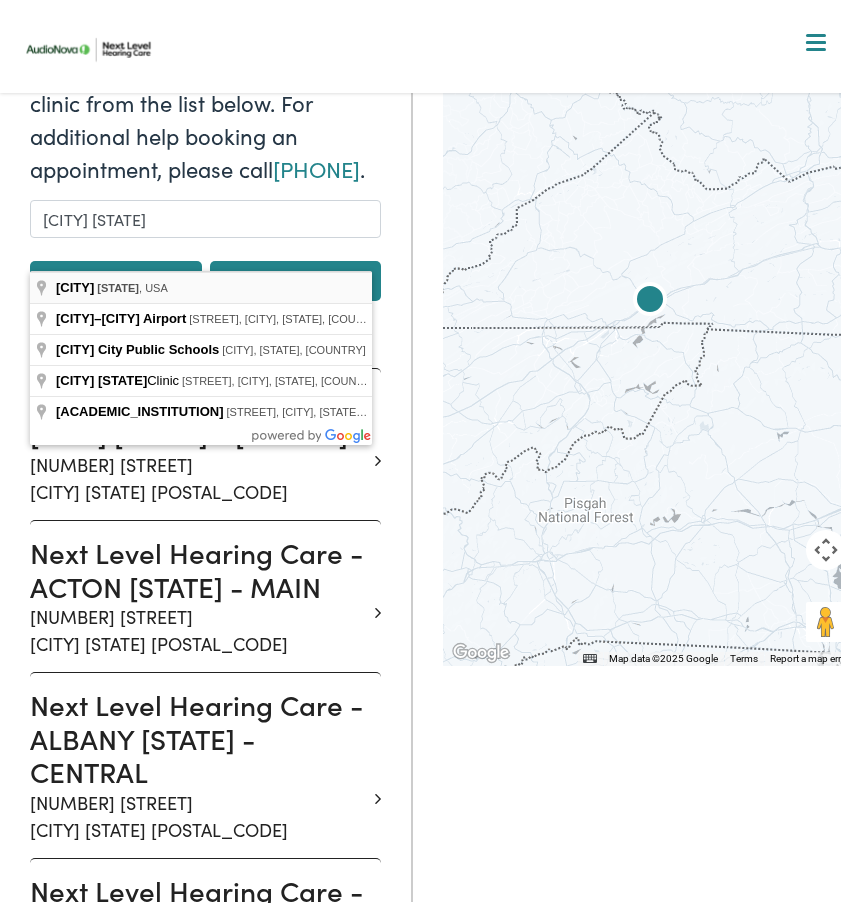 type on "Charlottesville, VA, USA" 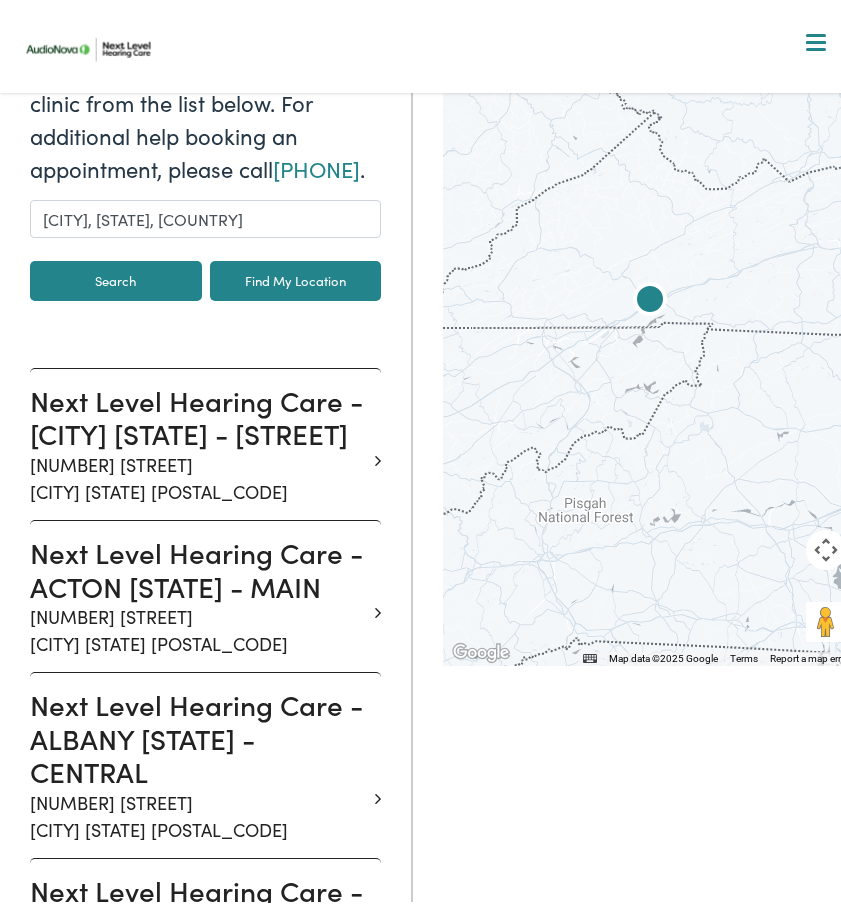 click on "Search" at bounding box center [116, 273] 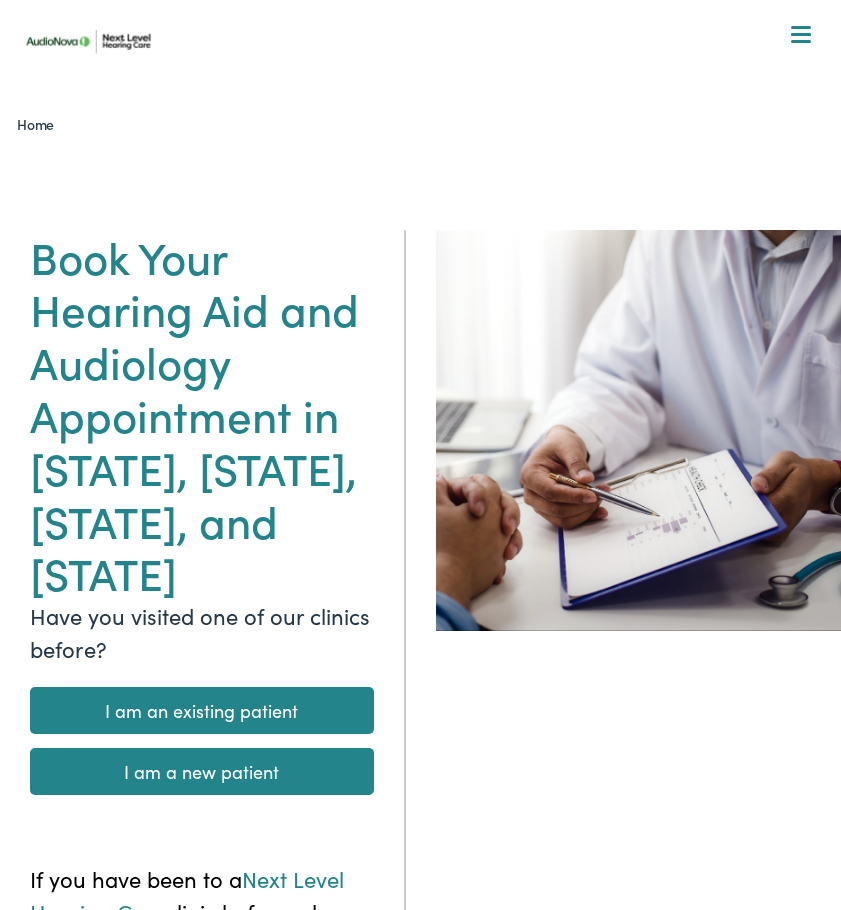 scroll, scrollTop: 0, scrollLeft: 0, axis: both 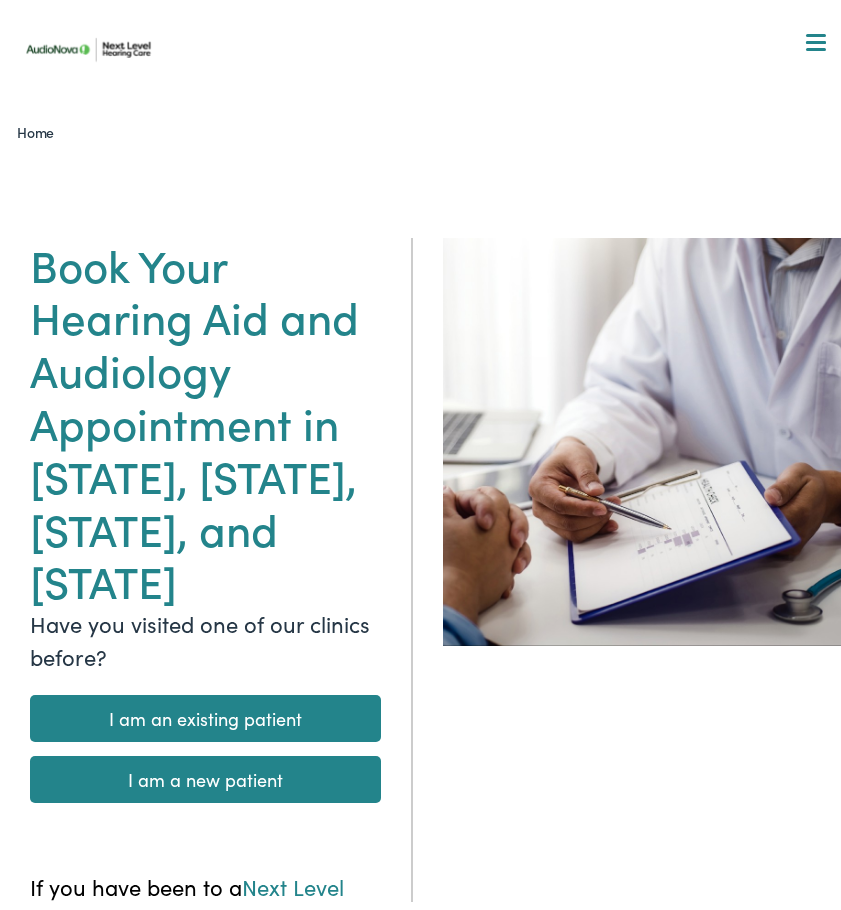 click on "I am a new patient" at bounding box center (205, 771) 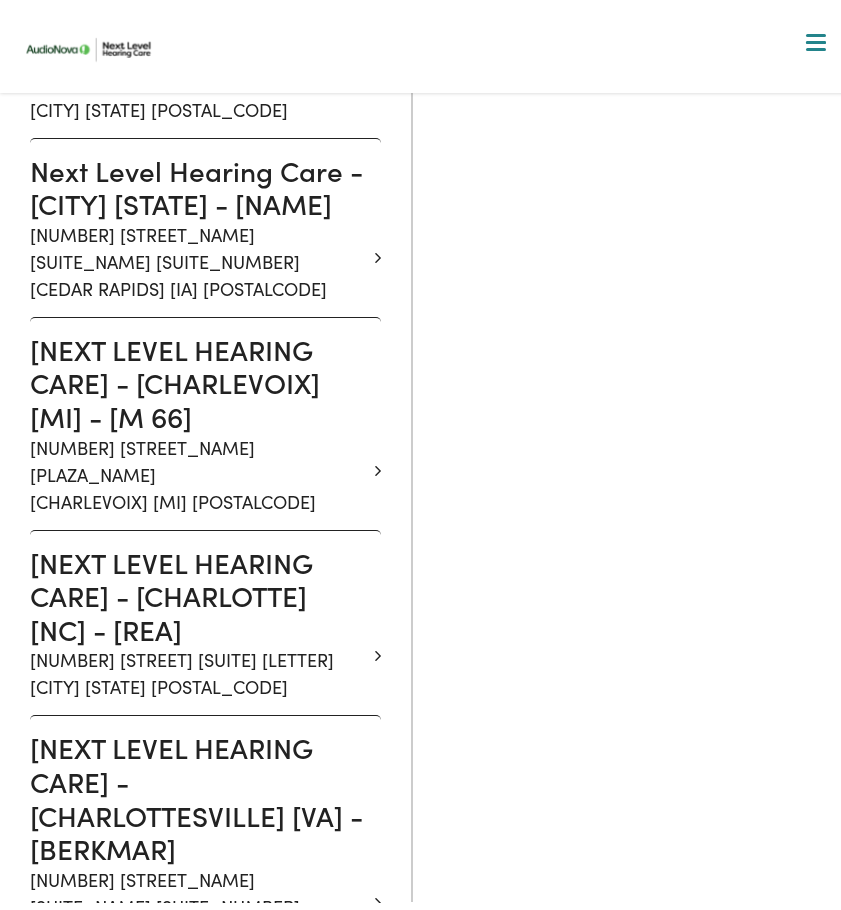 scroll, scrollTop: 5905, scrollLeft: 0, axis: vertical 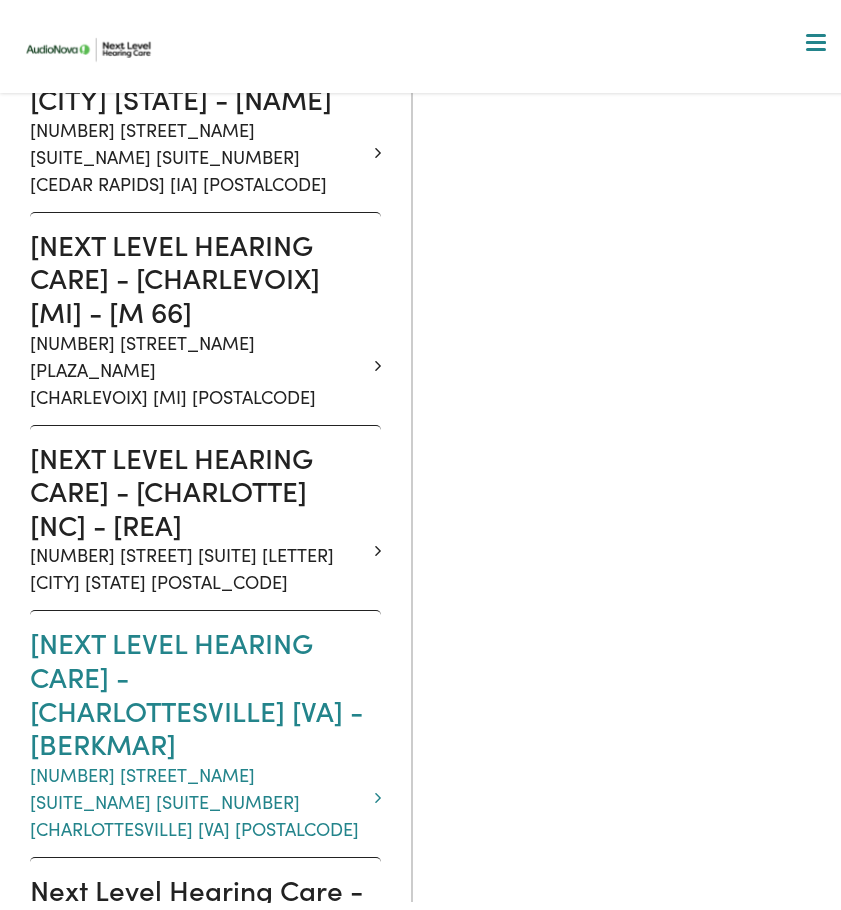 click on "Next Level Hearing Care - CHARLOTTESVILLE VA - BERKMAR" at bounding box center [198, 685] 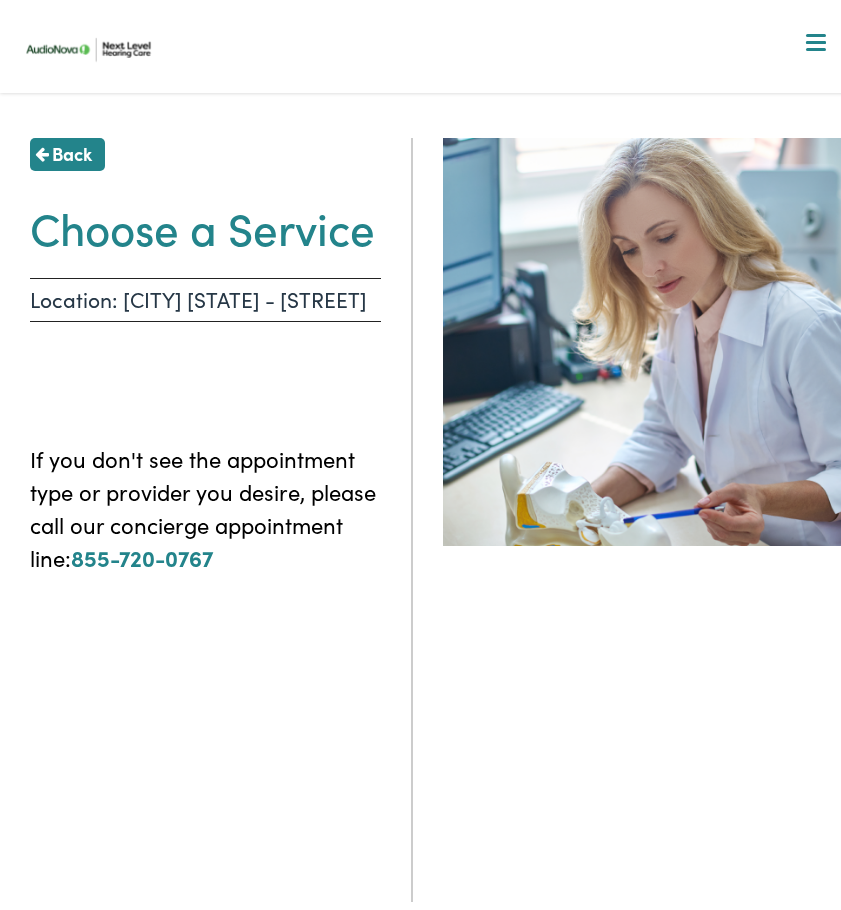 scroll, scrollTop: 0, scrollLeft: 0, axis: both 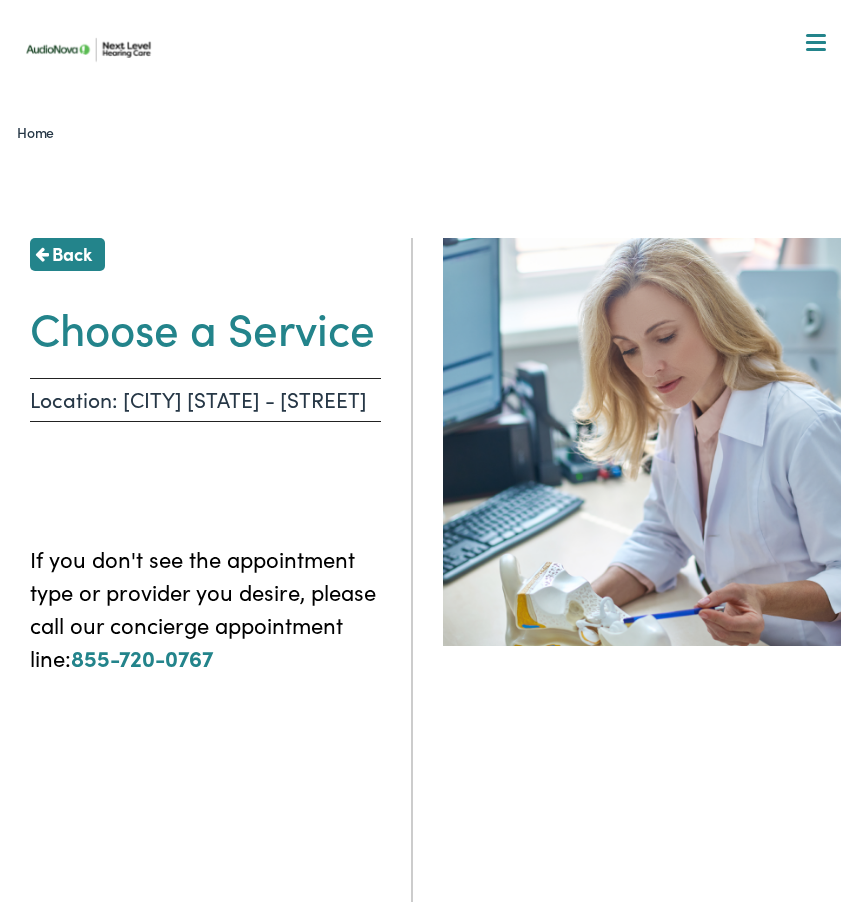 click on "Back" at bounding box center (72, 245) 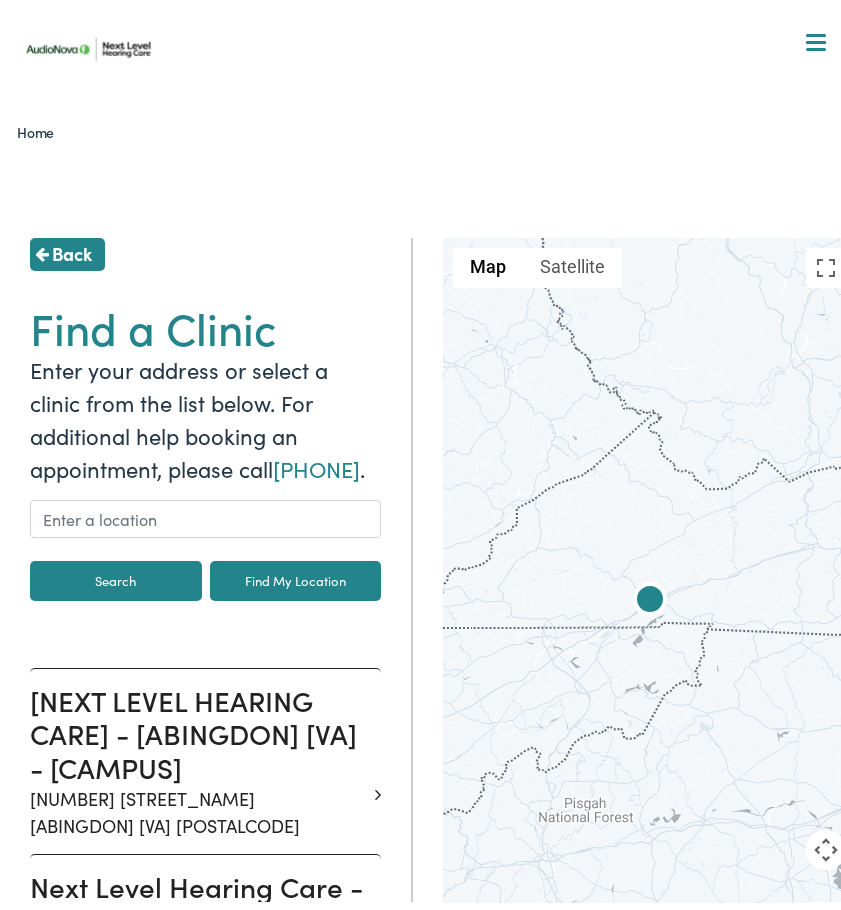 click on "Back" at bounding box center (72, 245) 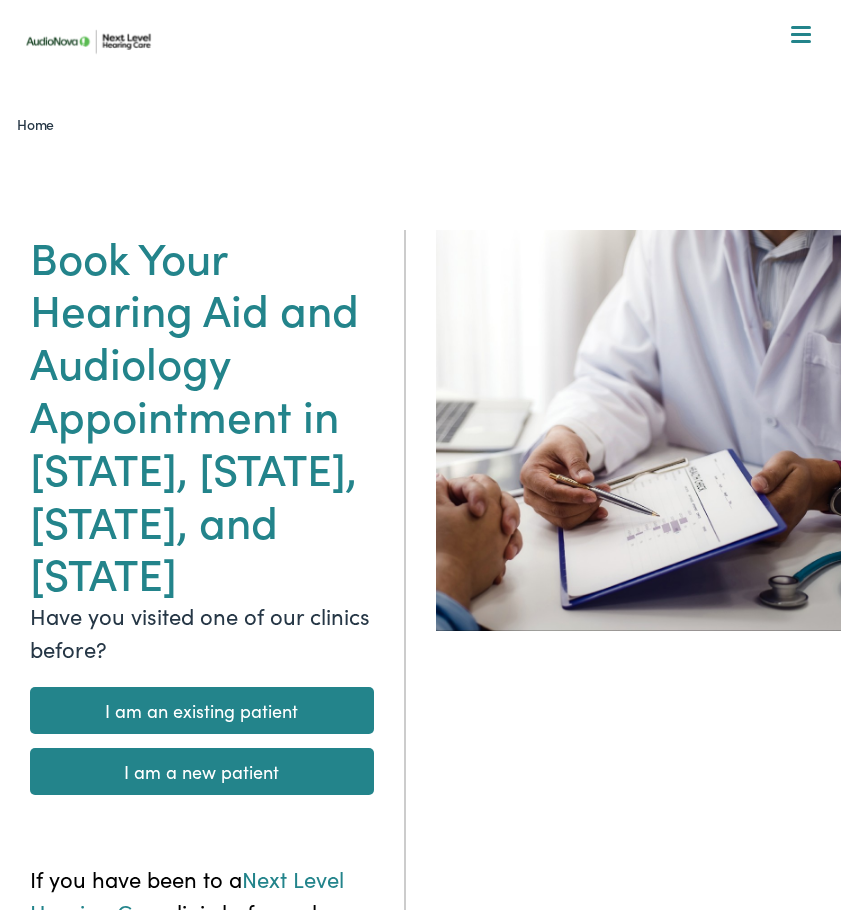 scroll, scrollTop: 0, scrollLeft: 0, axis: both 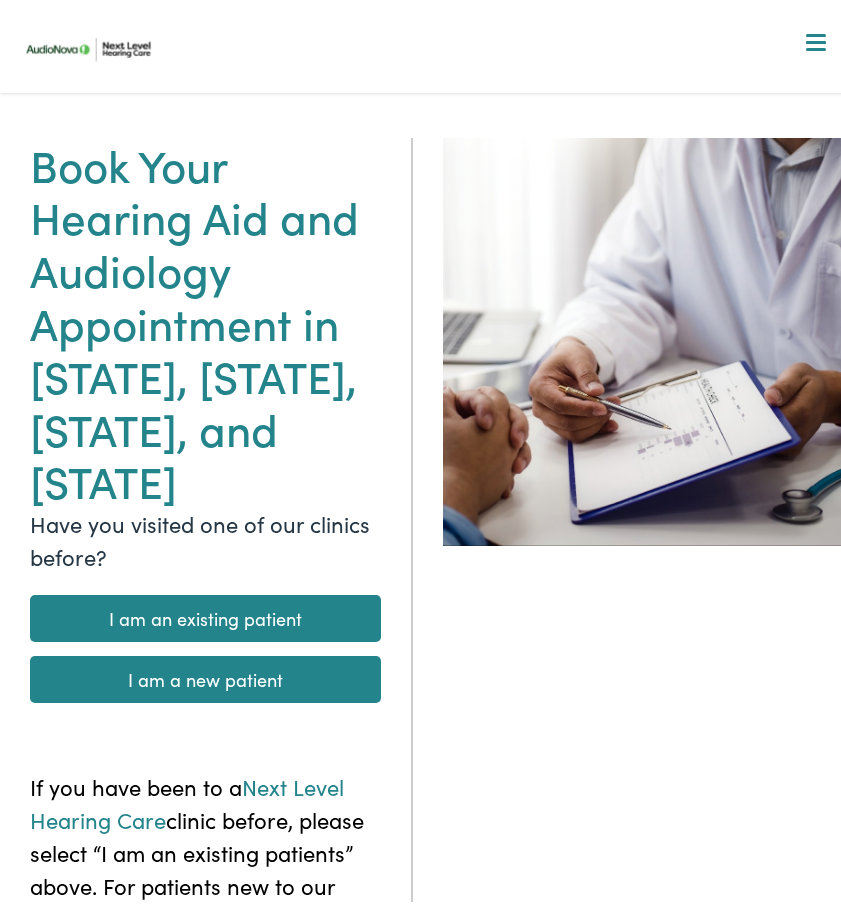 click on "I am an existing patient" at bounding box center (205, 610) 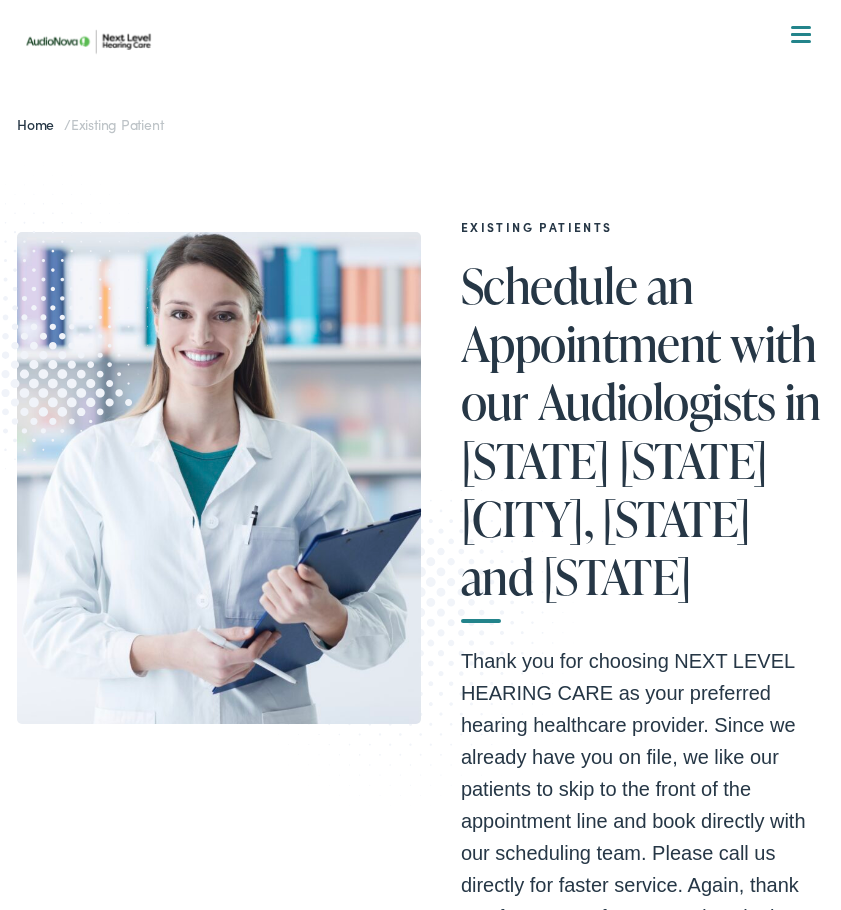 scroll, scrollTop: 0, scrollLeft: 0, axis: both 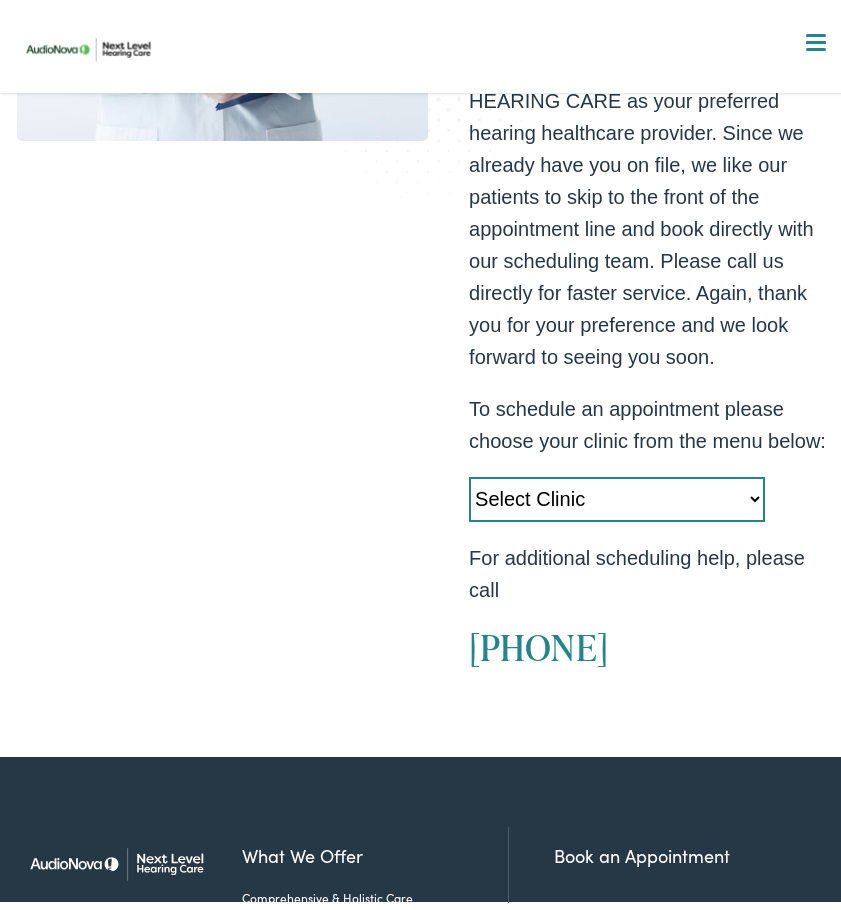 click on "Select Clinic [CITY]-[STATE]-AudioNova [NUMBER] [STREET] [CITY]-[STATE]-AudioNova [NUMBER] [STREET] [CITY]-[STATE]-AudioNova [NUMBER] [STREET] [CITY]-[STATE]-AudioNova [NUMBER] [STREET] [CITY]-[STATE]-AudioNova [NUMBER] [STREET] [CITY]-[STATE]-AudioNova [NUMBER] [STREET] [CITY]-[STATE]-AudioNova [NUMBER] [STREET] [CITY]-[STATE]-AudioNova [NUMBER] [STREET] [CITY]-[STATE]-Next Level Hearing Care [NUMBER], [STREET] [SUITE]" at bounding box center [617, 491] 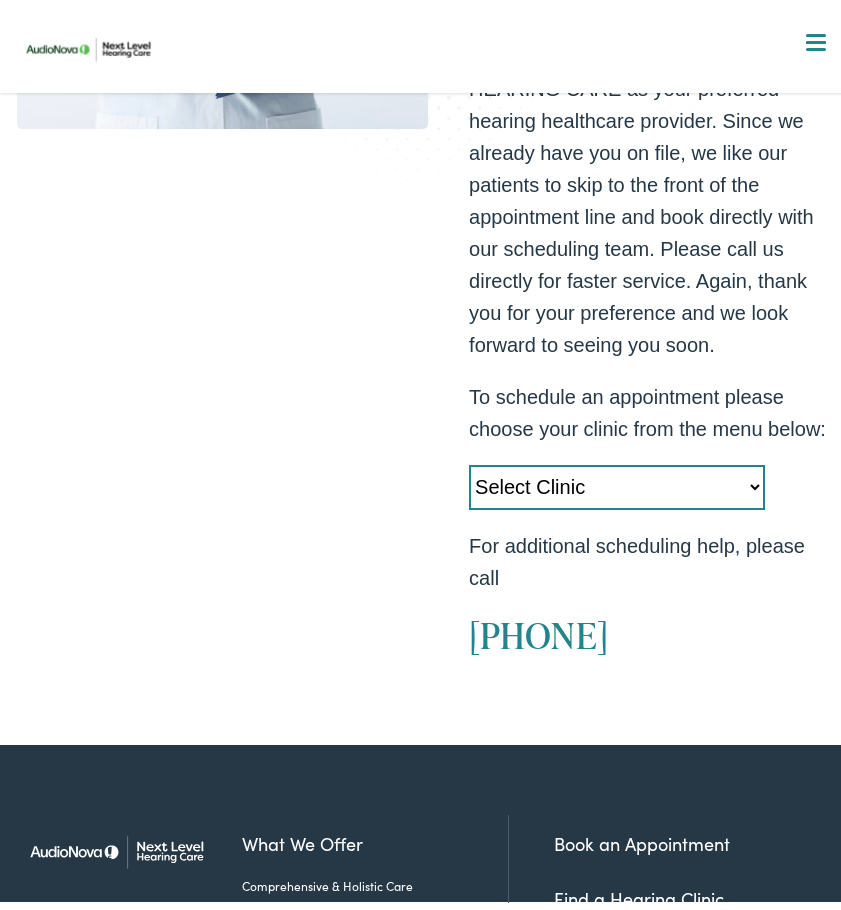 scroll, scrollTop: 600, scrollLeft: 0, axis: vertical 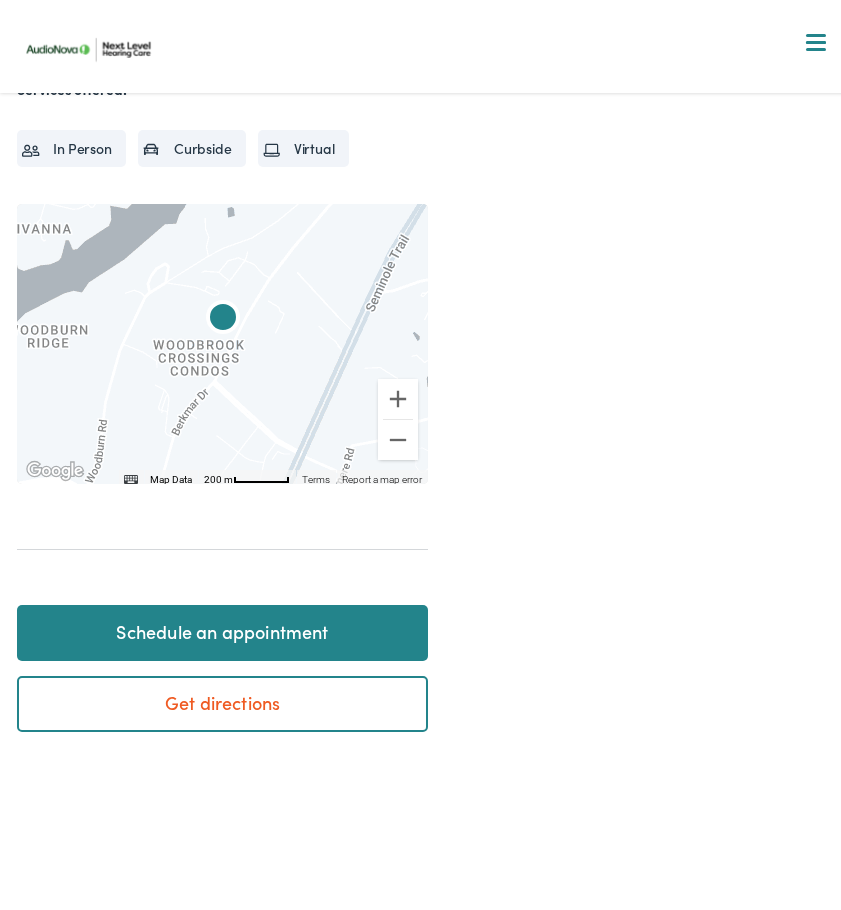 click on "Schedule an appointment" at bounding box center (222, 625) 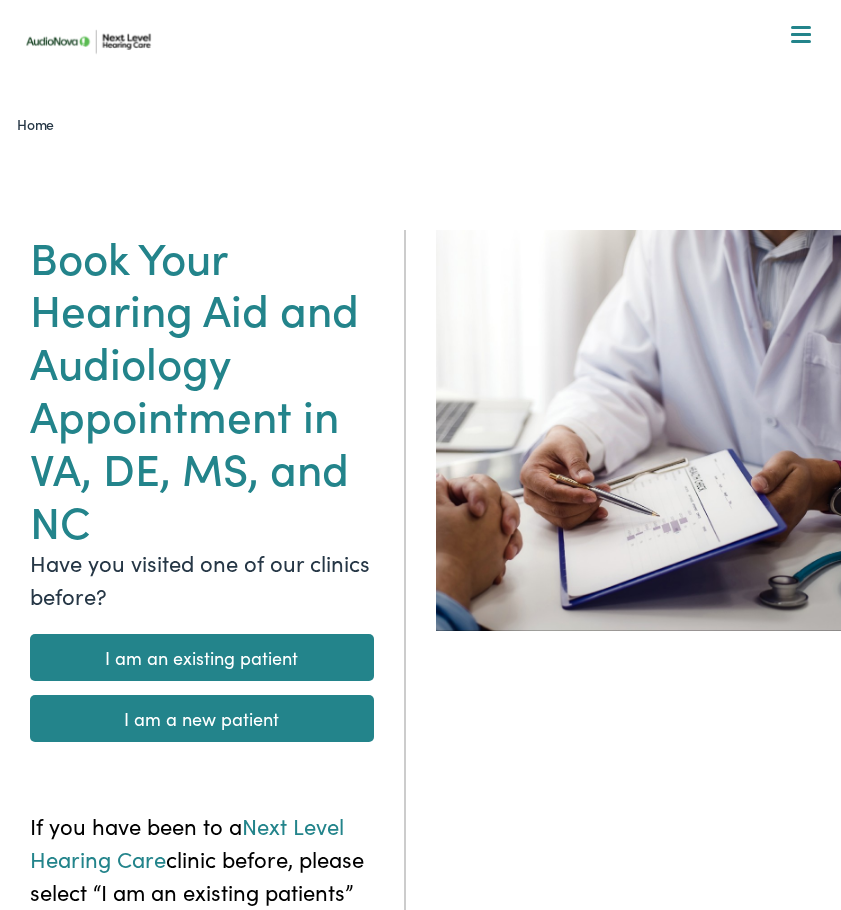 scroll, scrollTop: 0, scrollLeft: 0, axis: both 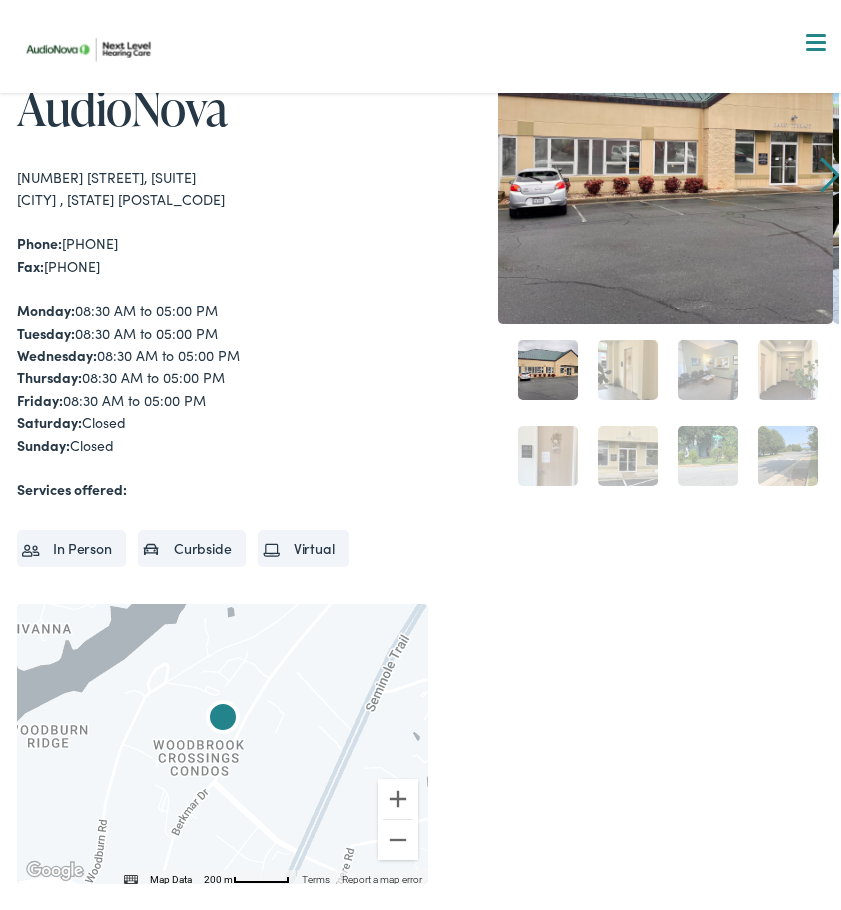 click on "[NUMBER] [STREET], [SUITE]
[CITY] , [STATE] [POSTAL_CODE]" at bounding box center (222, 180) 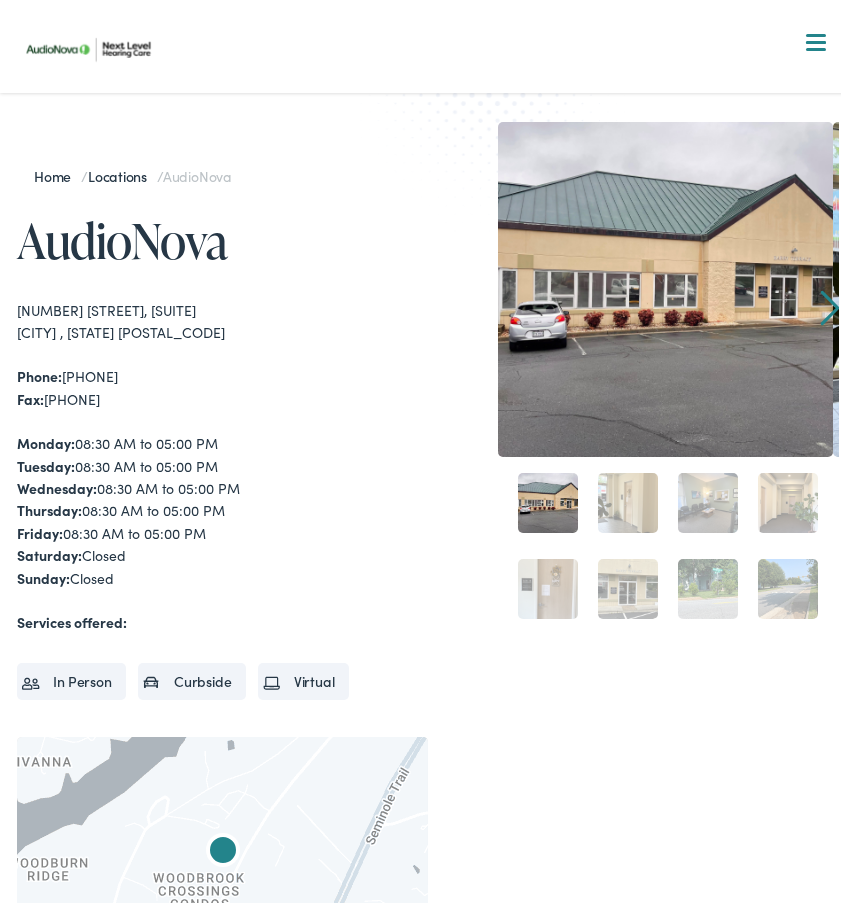 scroll, scrollTop: 0, scrollLeft: 0, axis: both 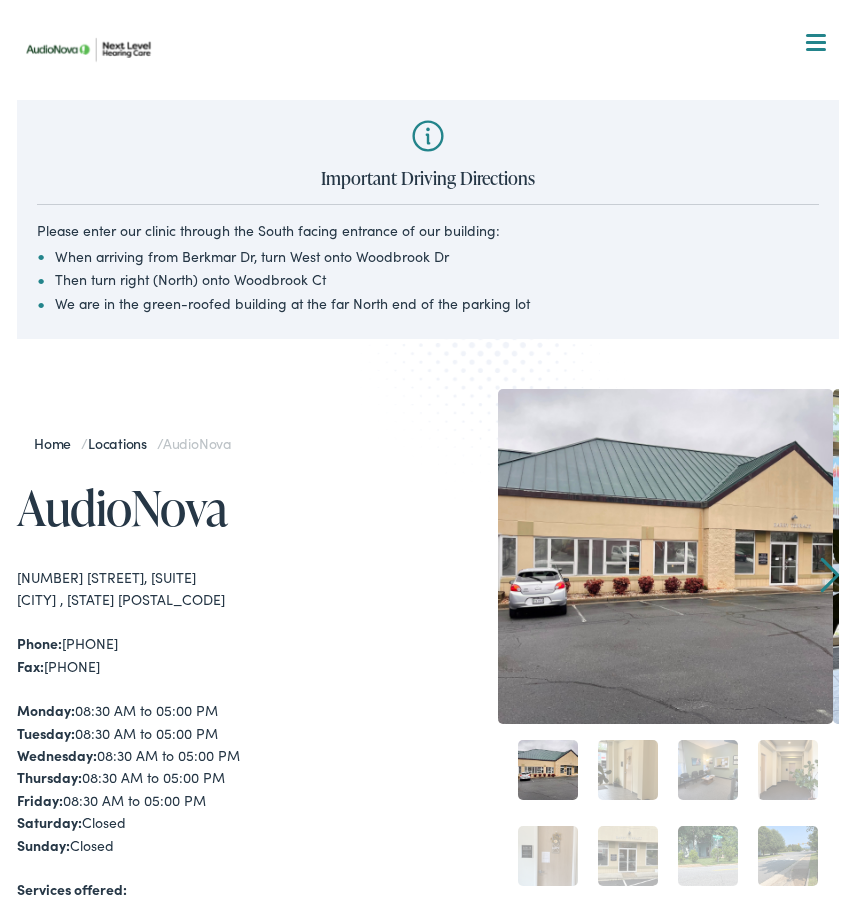 click at bounding box center (92, 41) 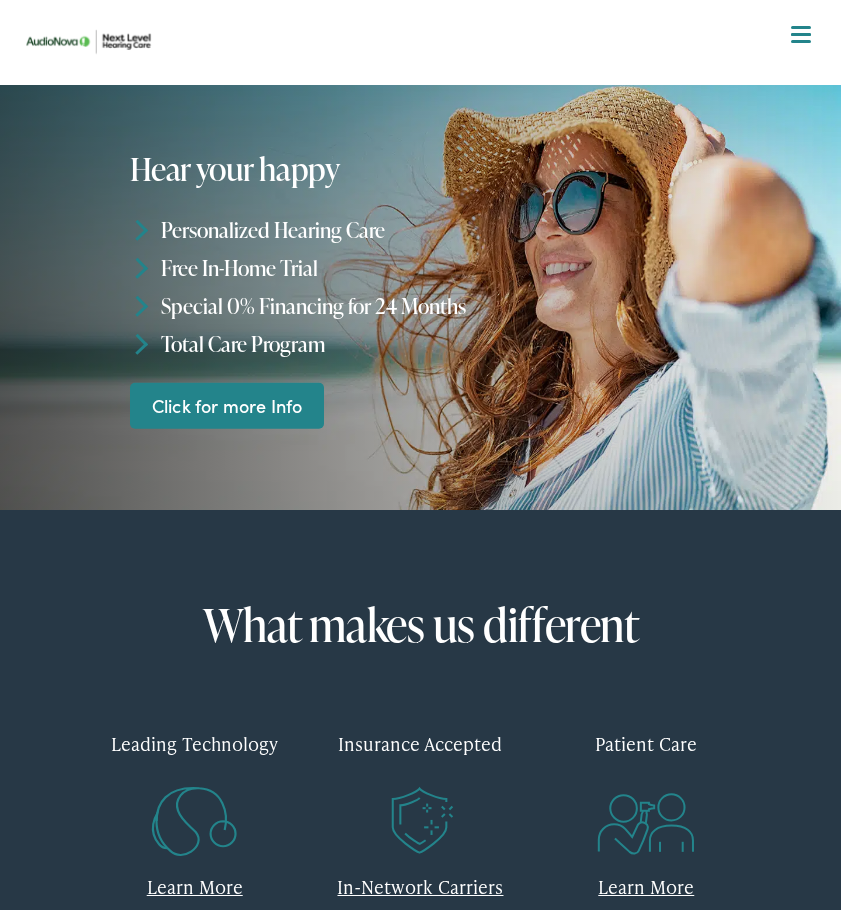scroll, scrollTop: 0, scrollLeft: 0, axis: both 